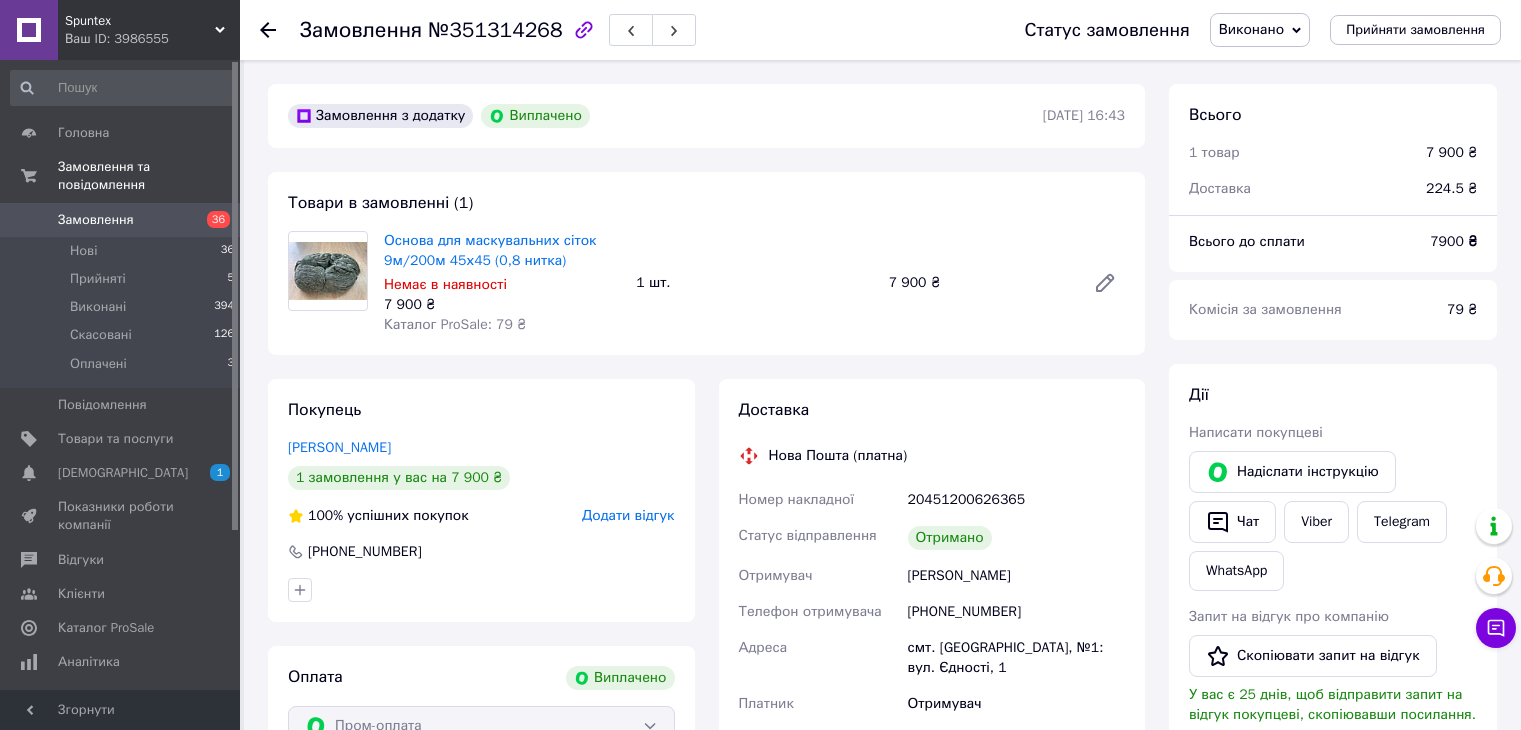 scroll, scrollTop: 0, scrollLeft: 0, axis: both 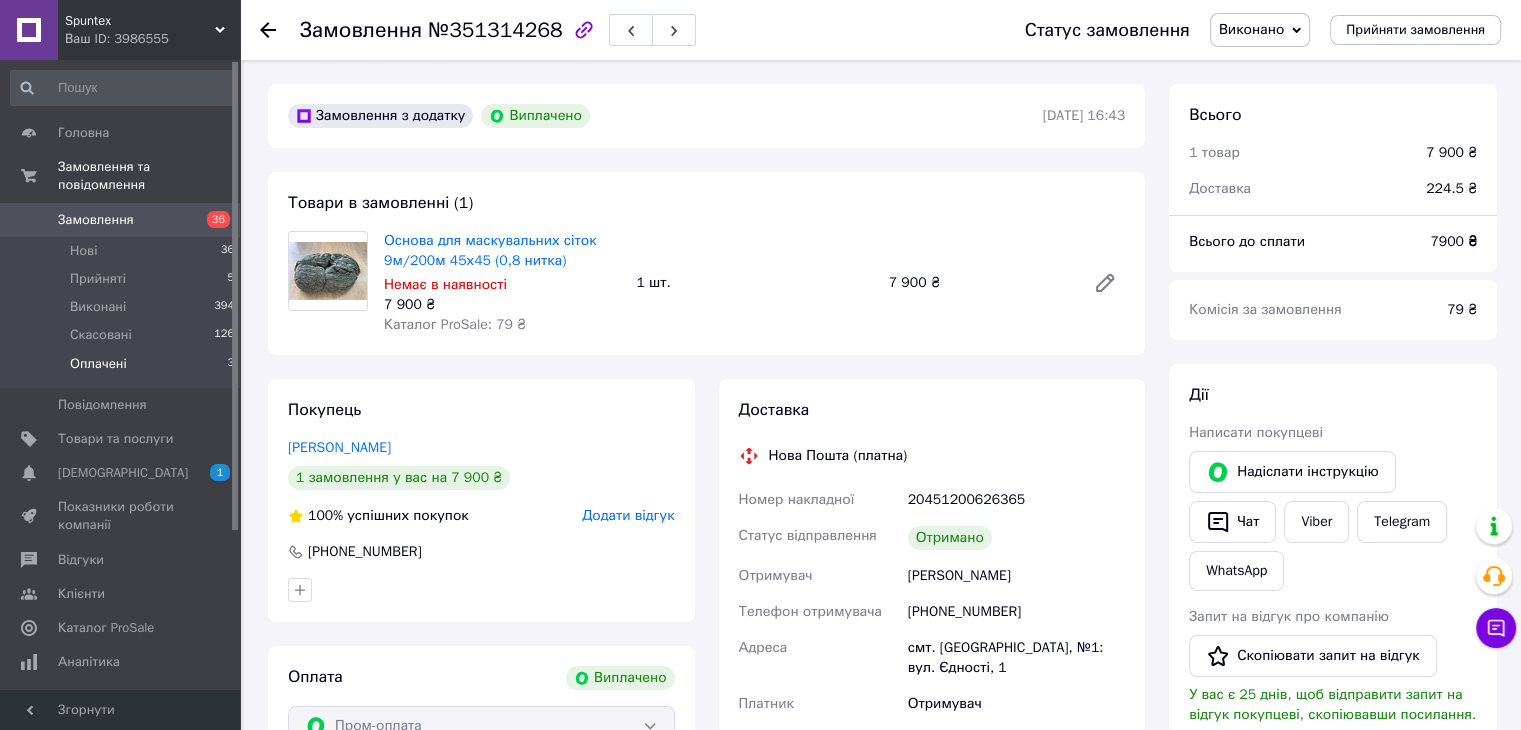 click on "Оплачені" at bounding box center (98, 364) 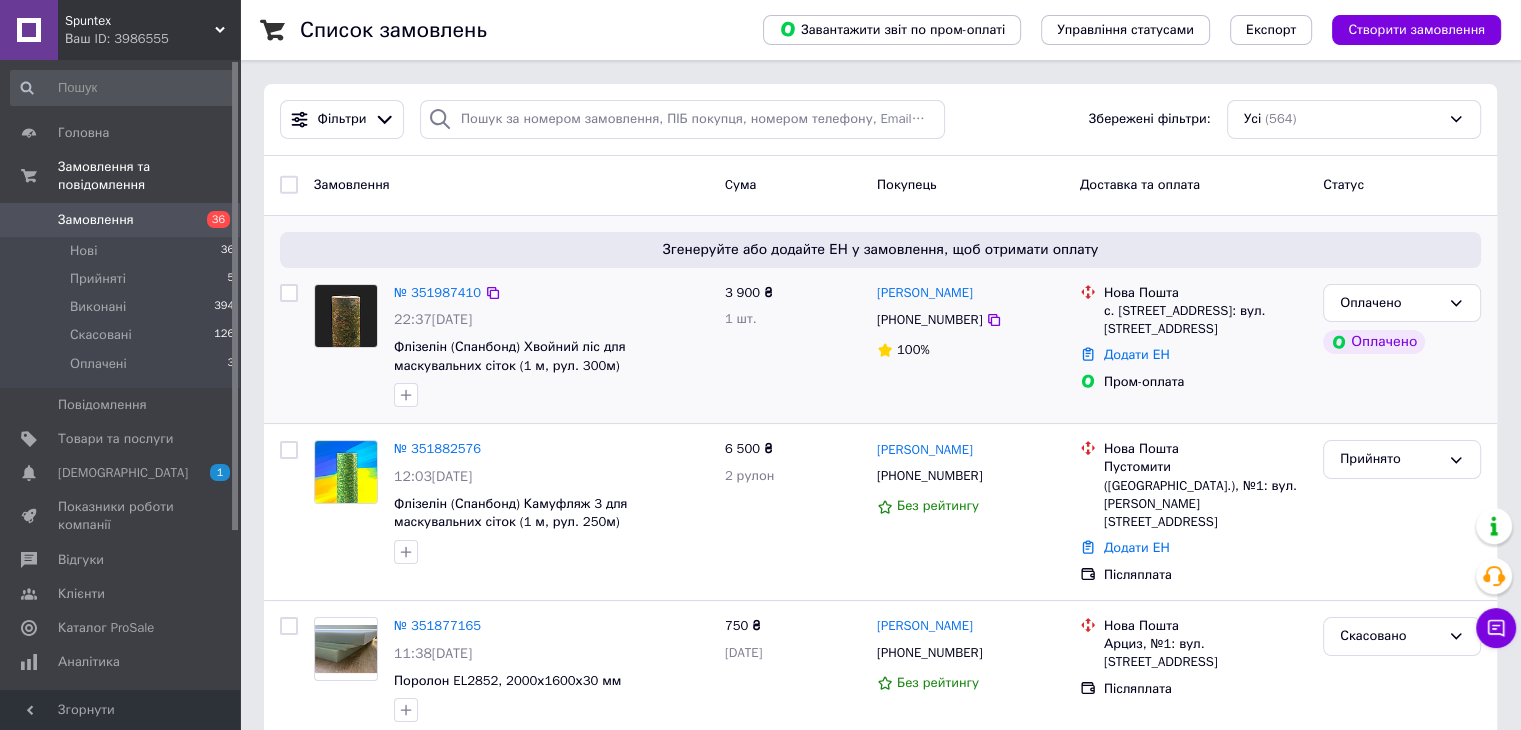 click at bounding box center [346, 316] 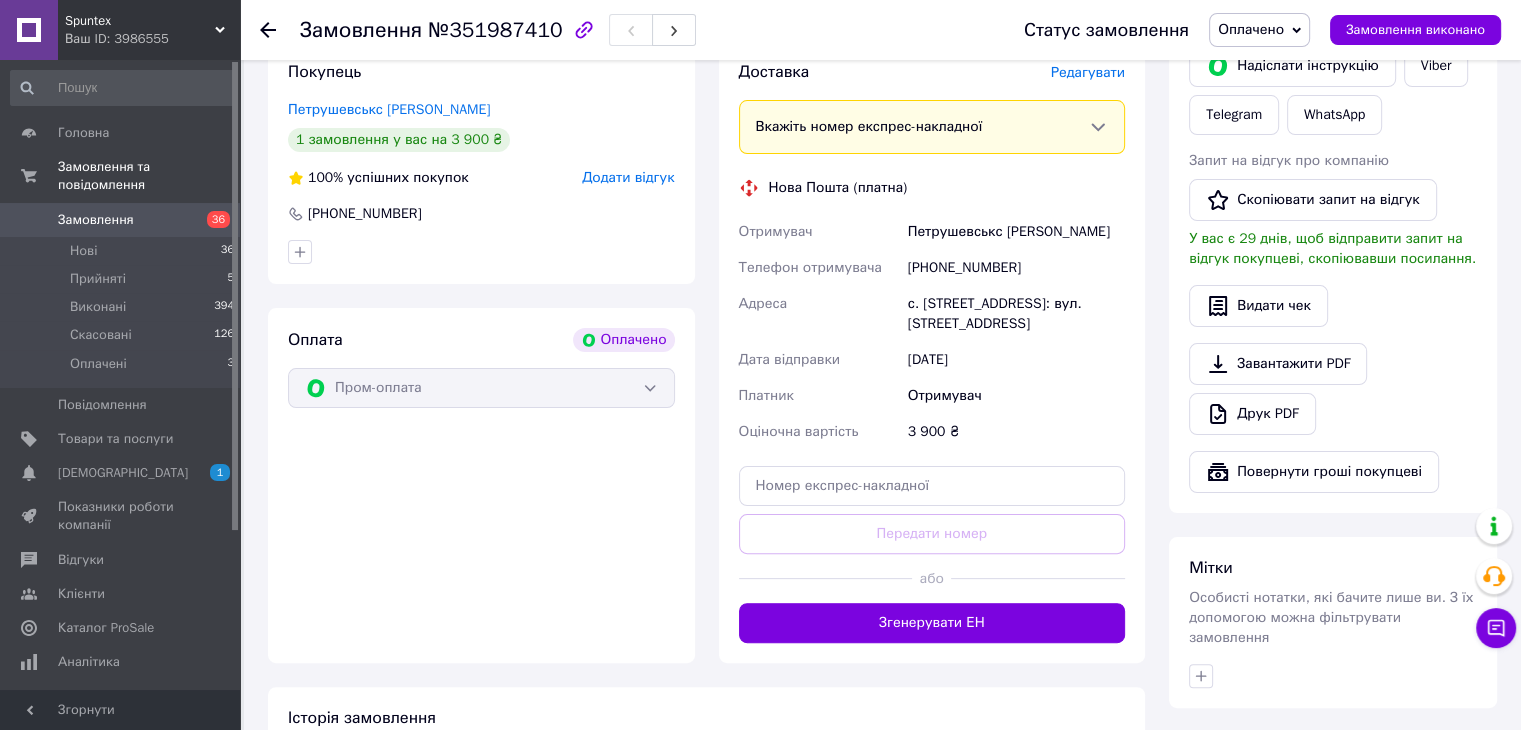 scroll, scrollTop: 100, scrollLeft: 0, axis: vertical 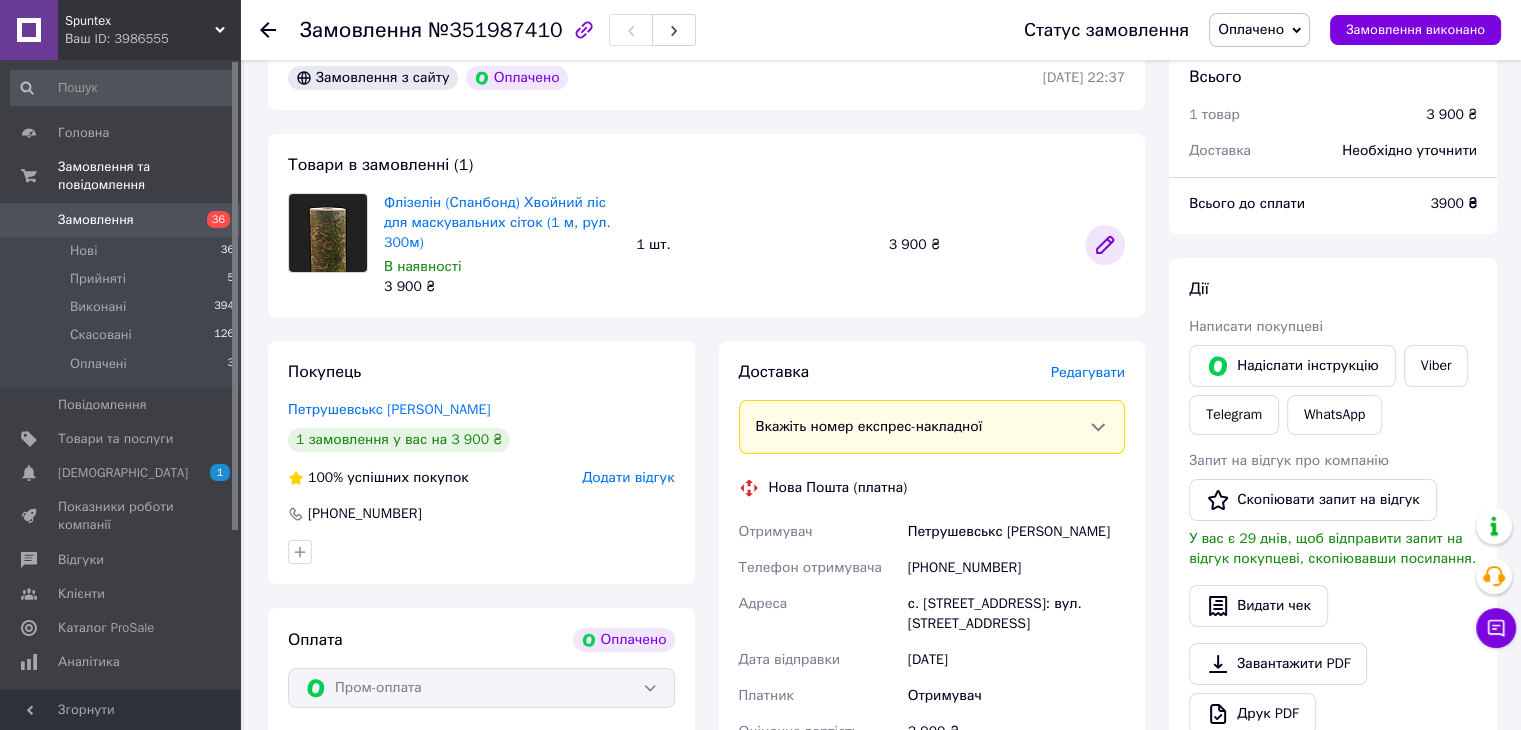 click 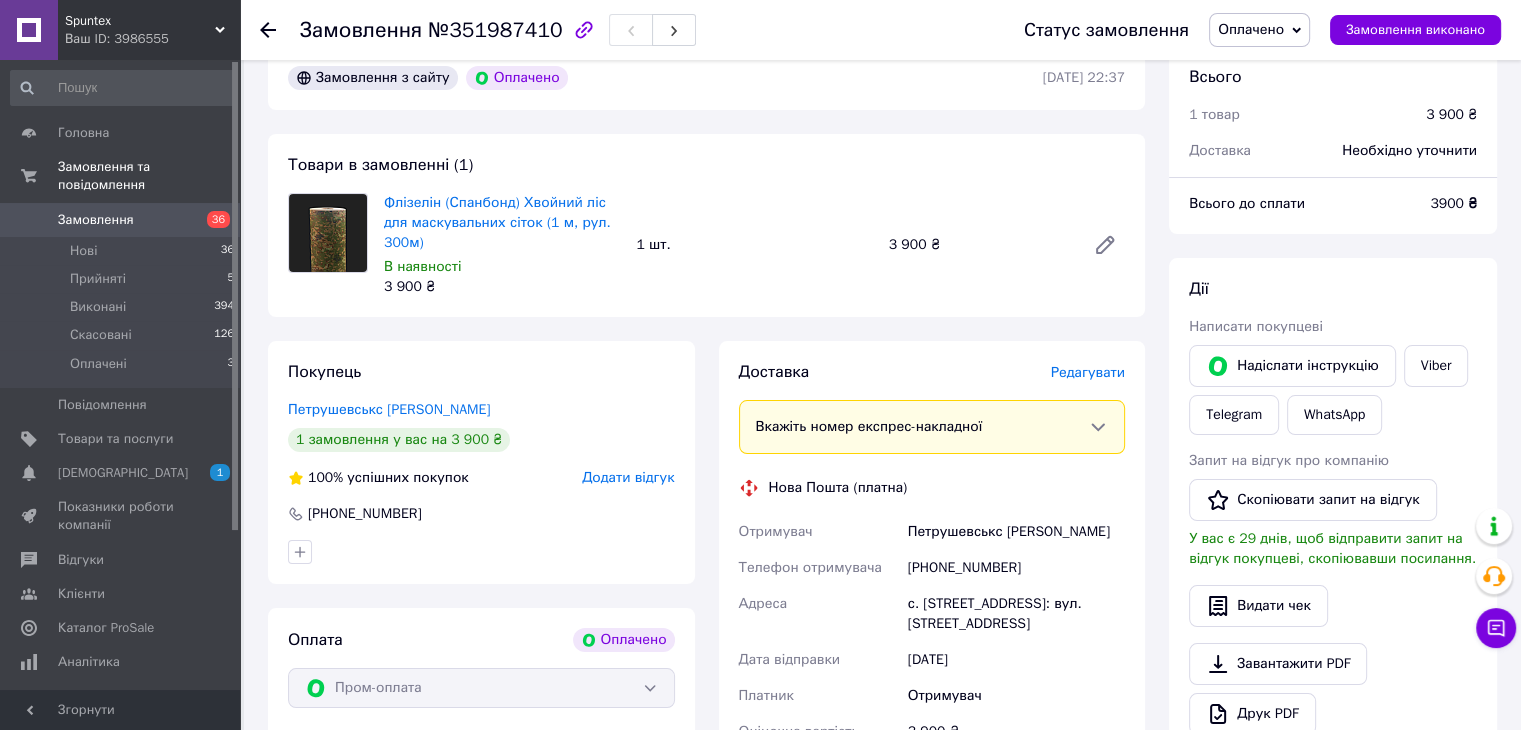 click on "[PHONE_NUMBER]" at bounding box center [1016, 568] 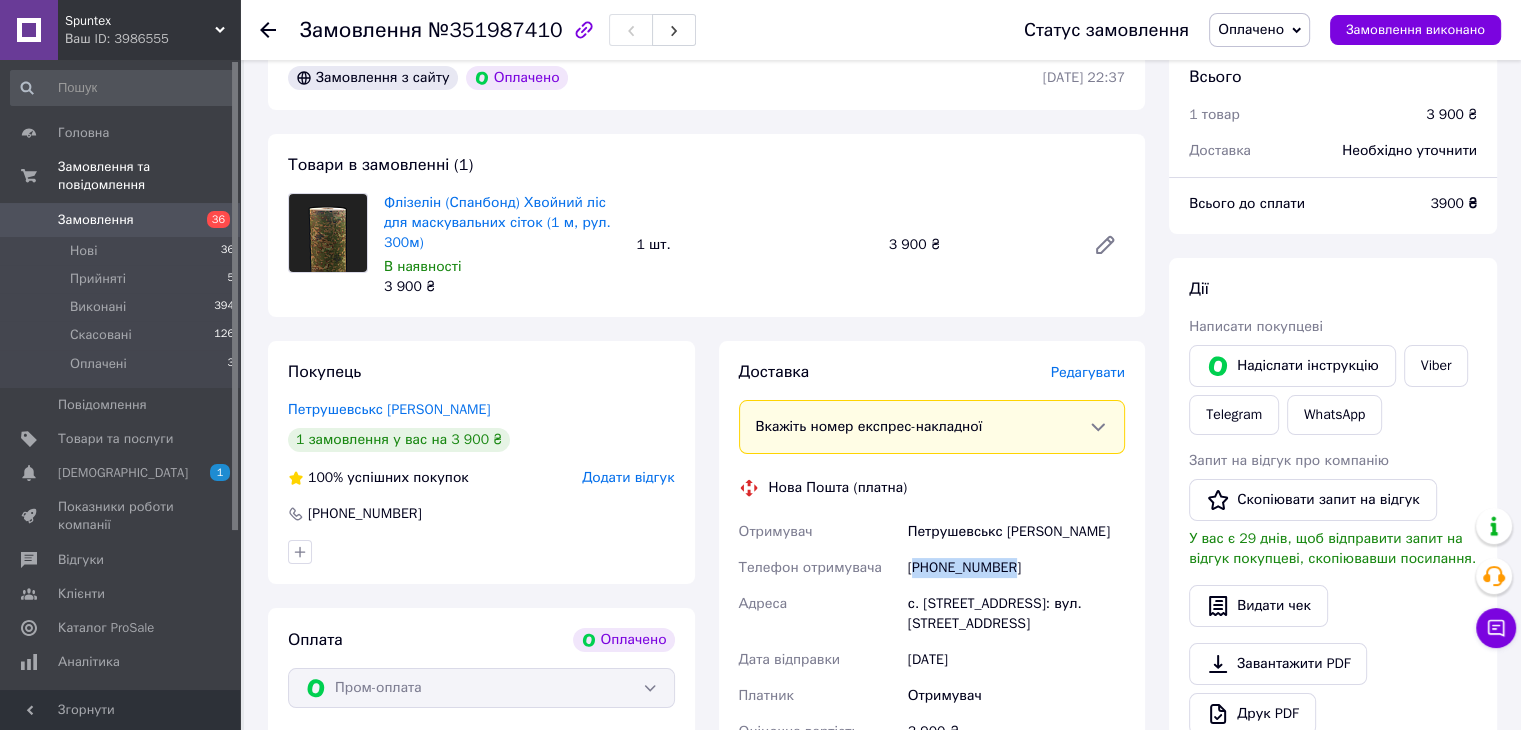 click on "[PHONE_NUMBER]" at bounding box center (1016, 568) 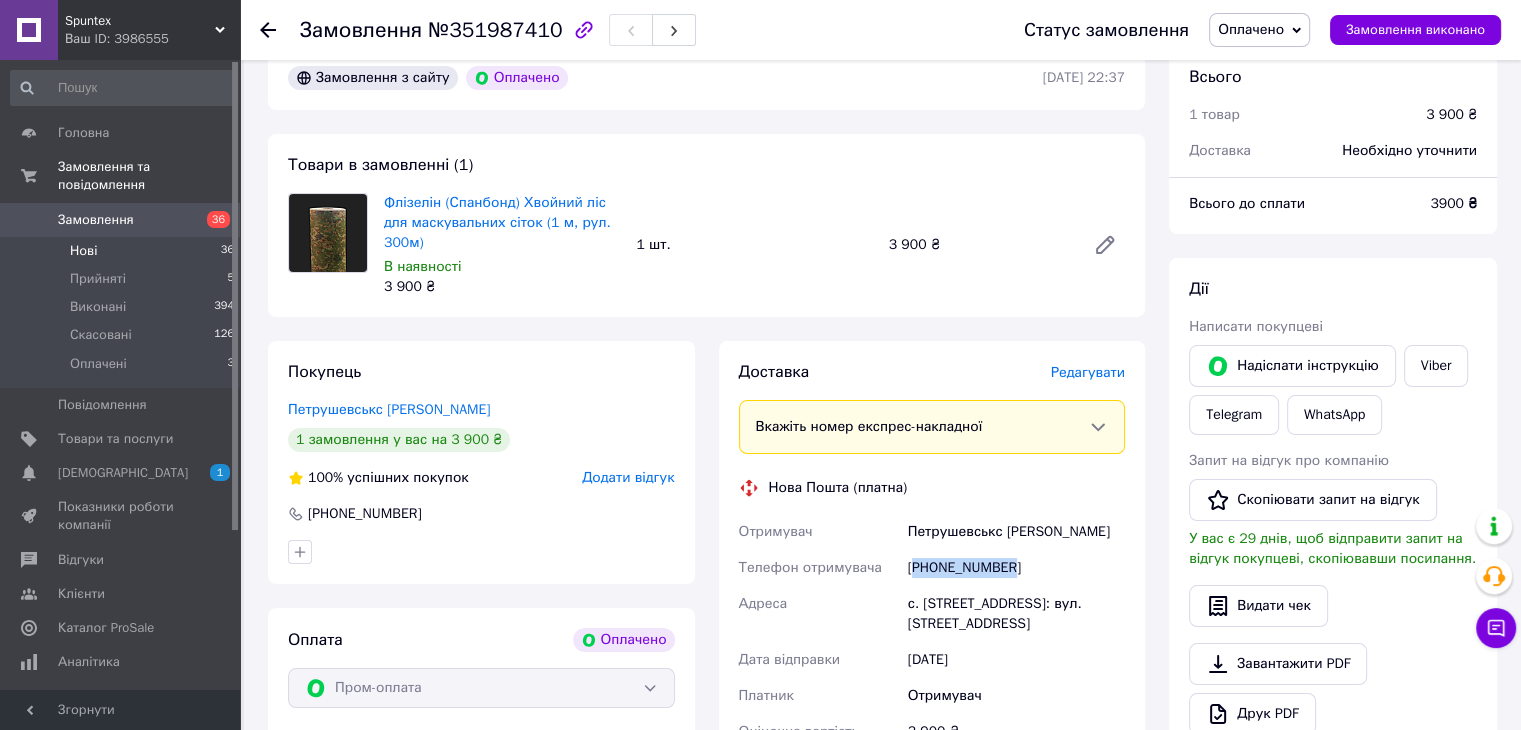 click on "Нові 36" at bounding box center (123, 251) 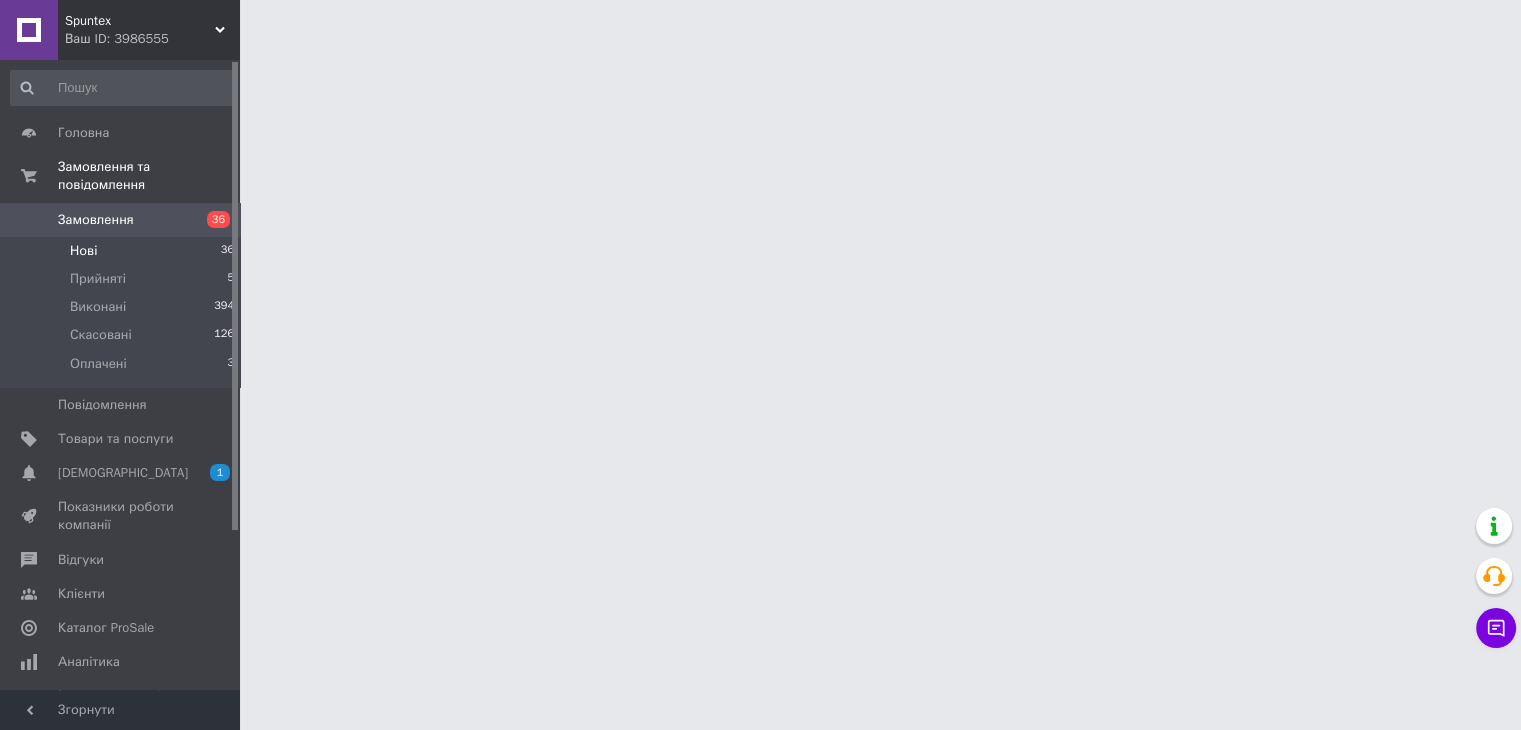 scroll, scrollTop: 0, scrollLeft: 0, axis: both 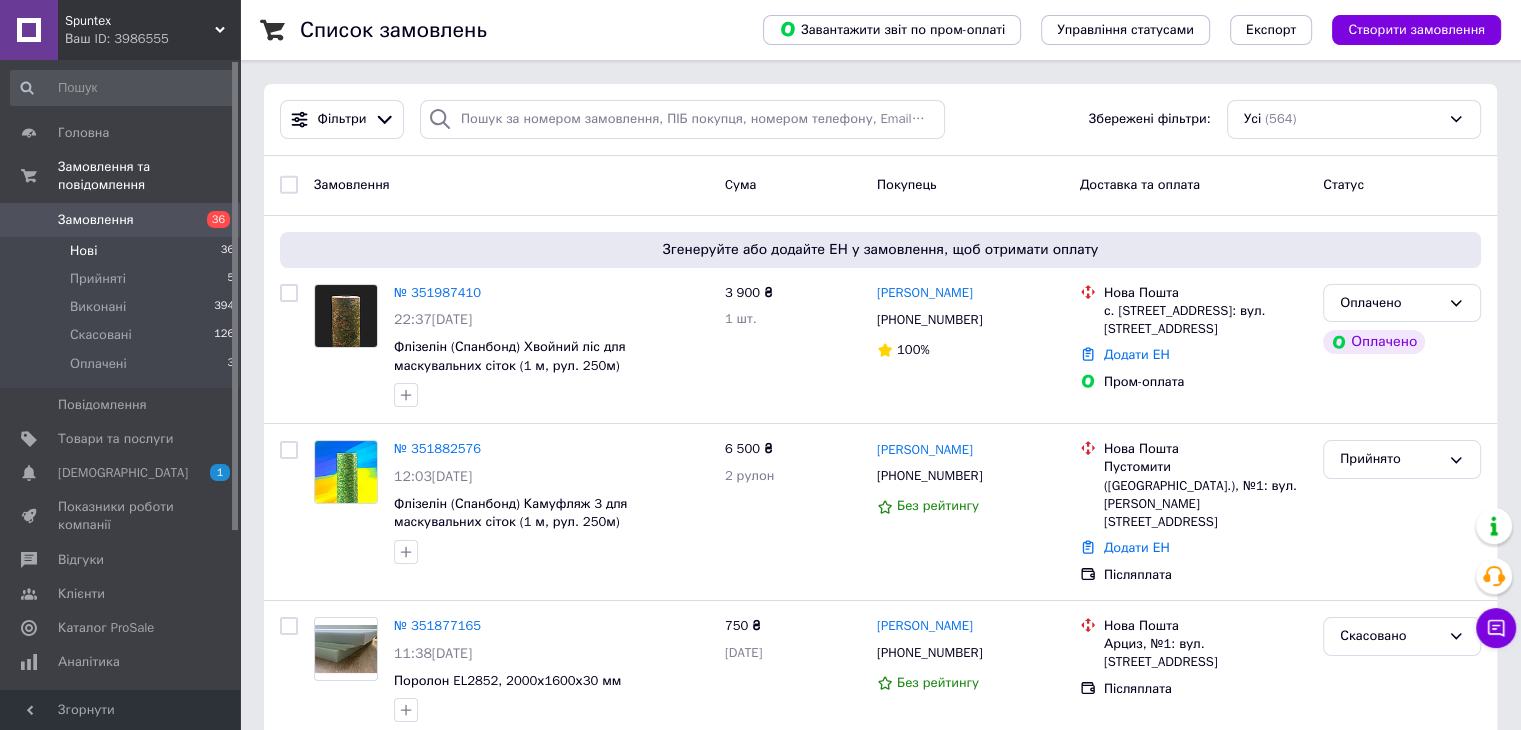 click on "Нові" at bounding box center (83, 251) 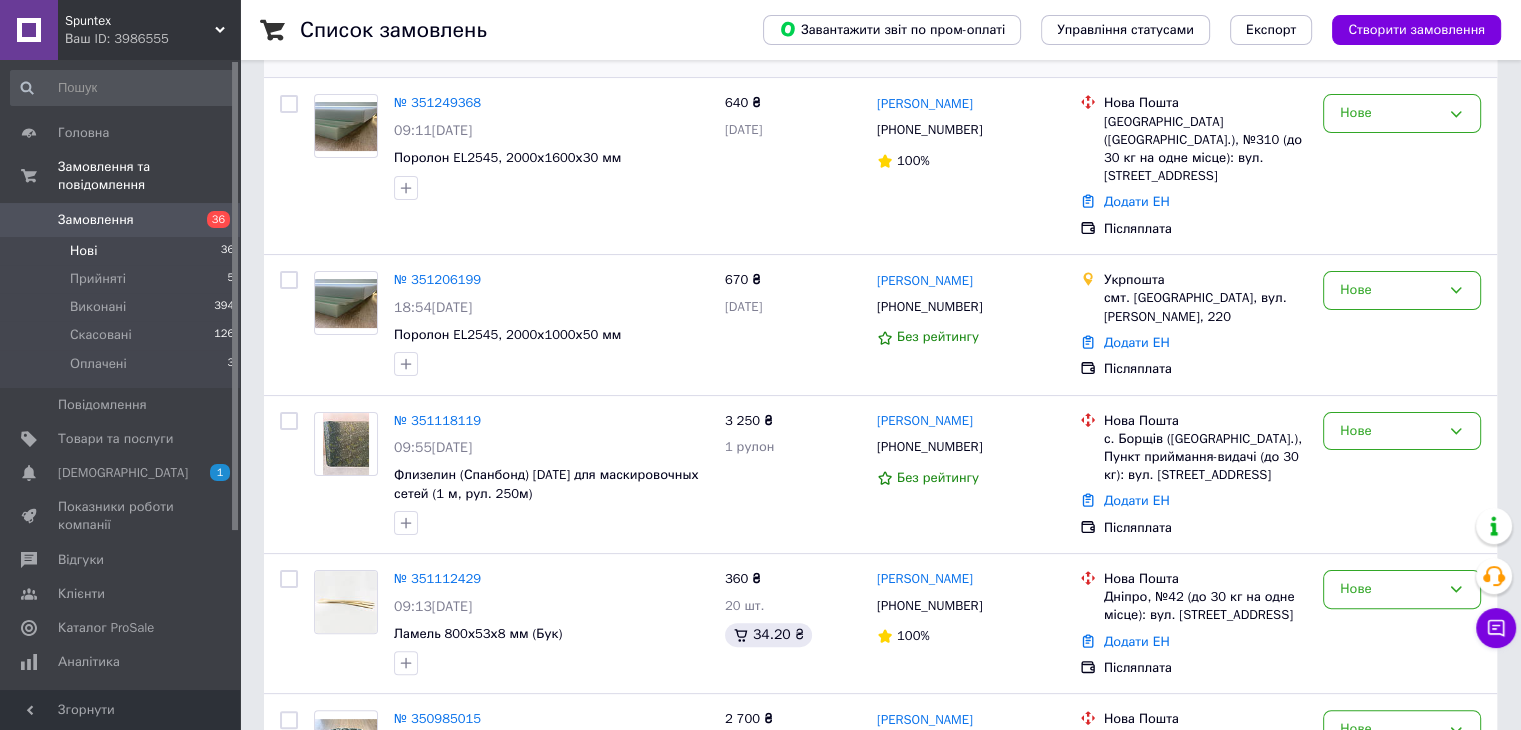 scroll, scrollTop: 400, scrollLeft: 0, axis: vertical 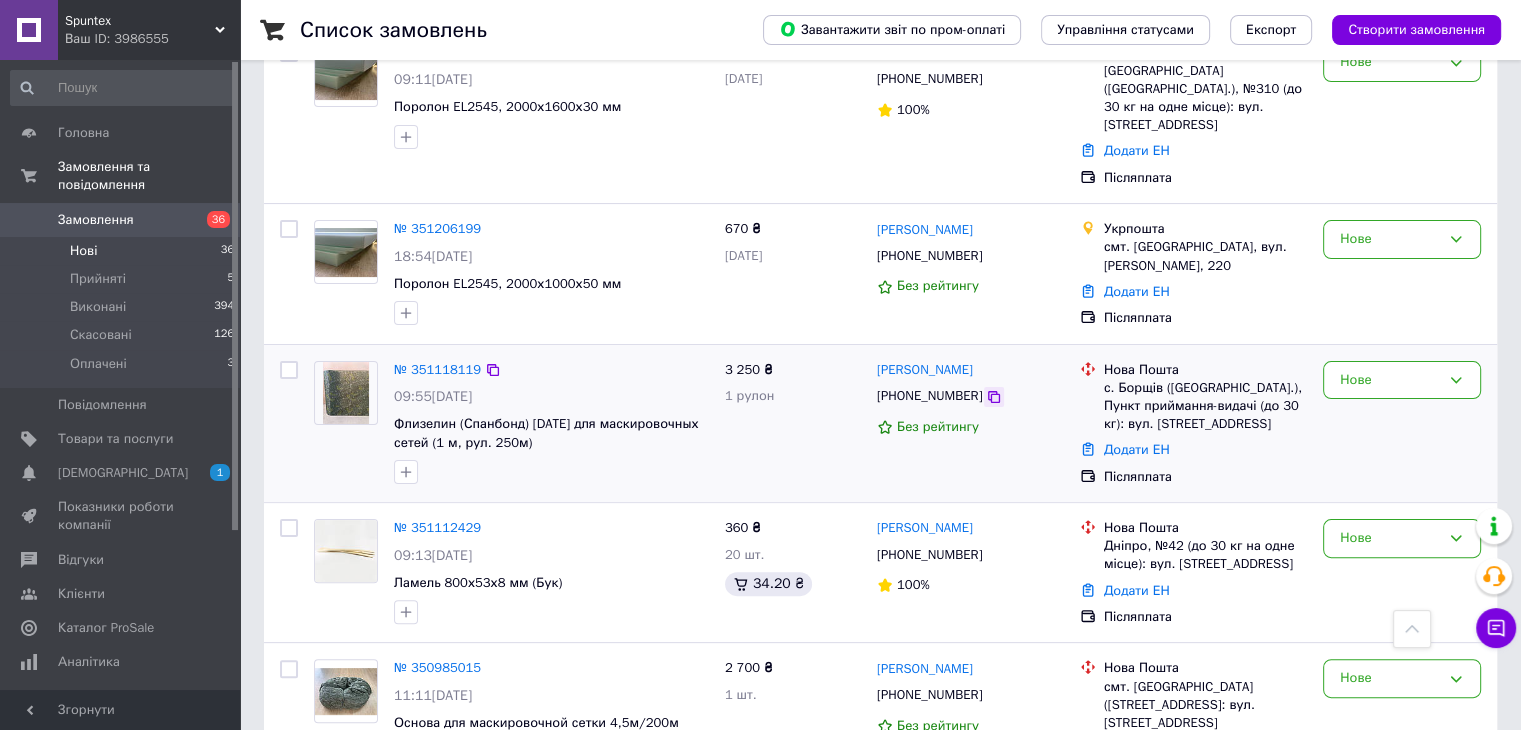 click 